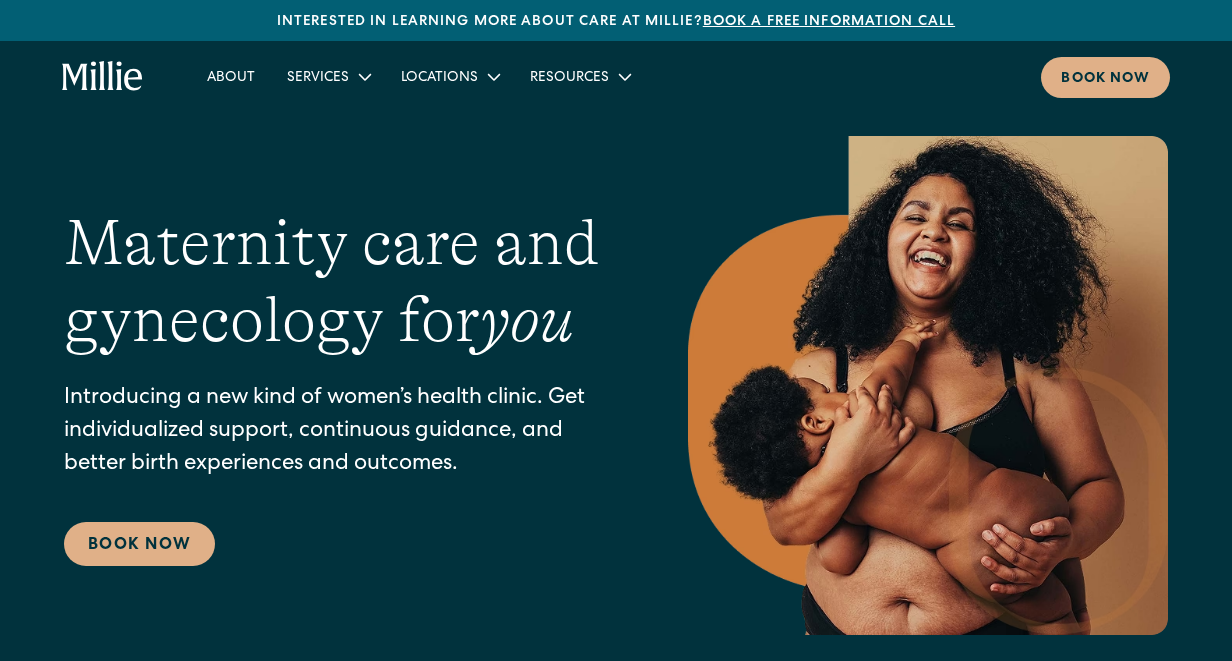 scroll, scrollTop: 0, scrollLeft: 0, axis: both 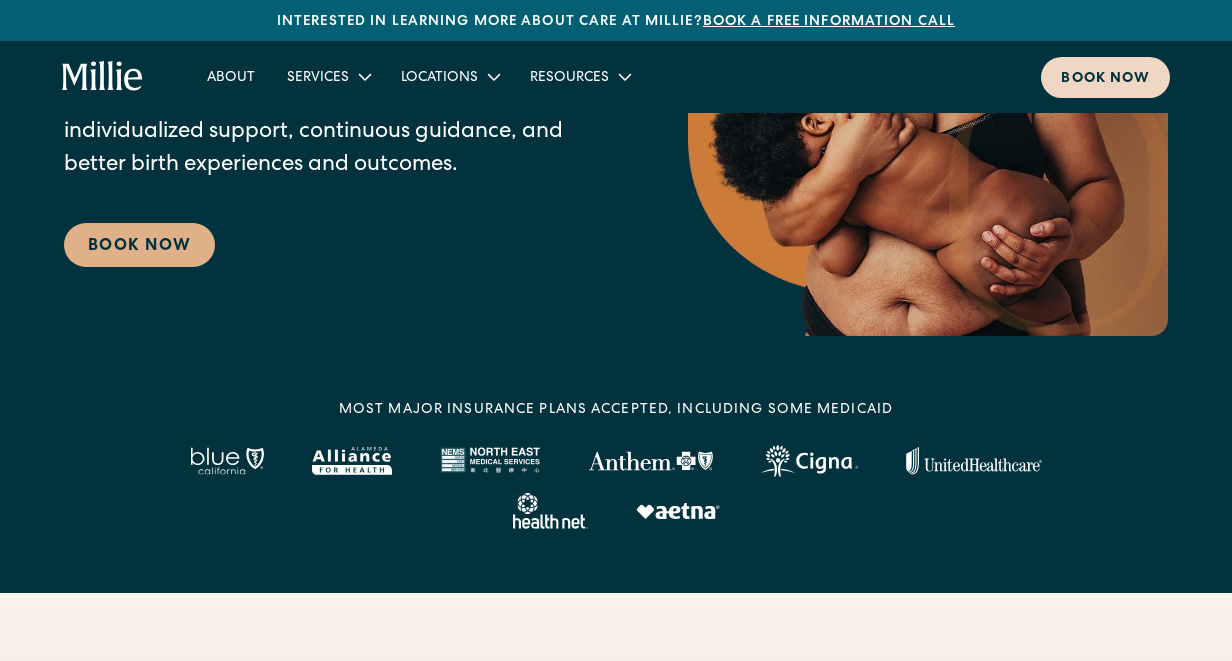 click on "Book now" at bounding box center (1105, 79) 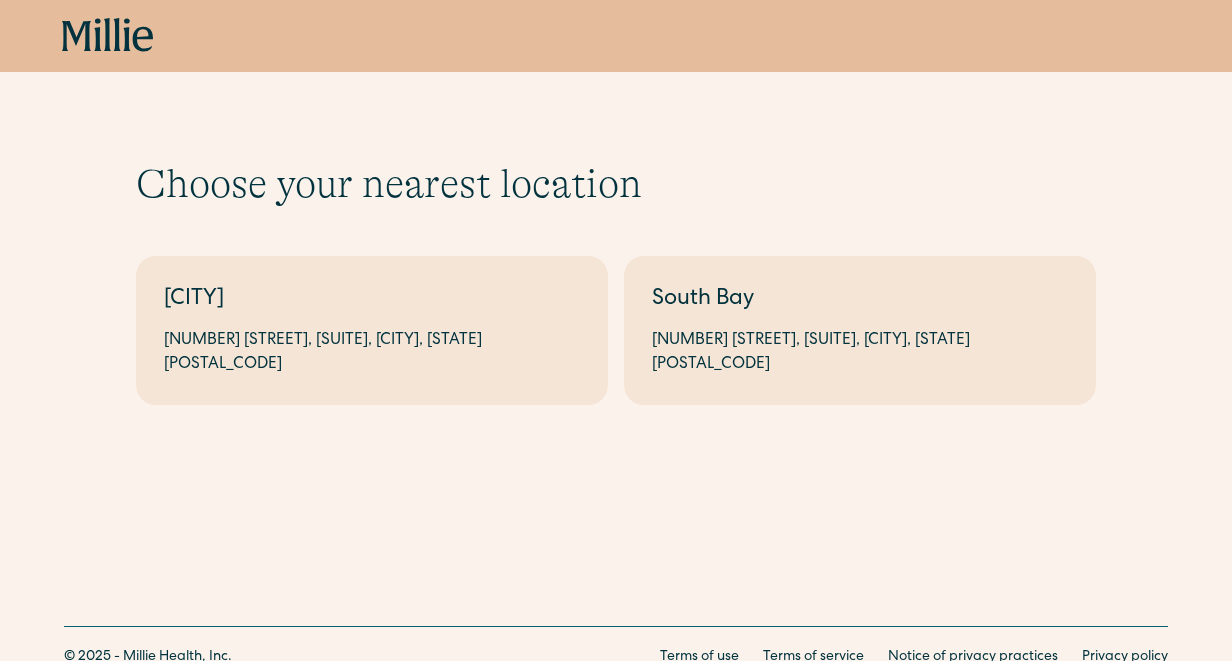 scroll, scrollTop: 0, scrollLeft: 0, axis: both 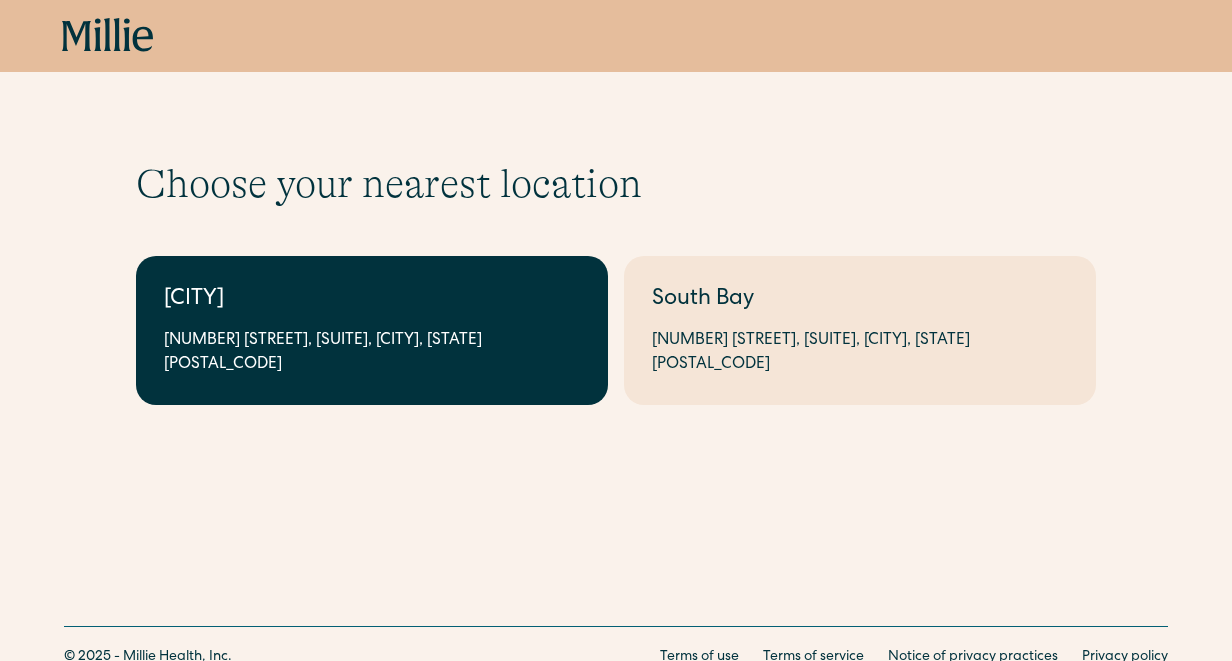 click on "[CITY]" at bounding box center (372, 300) 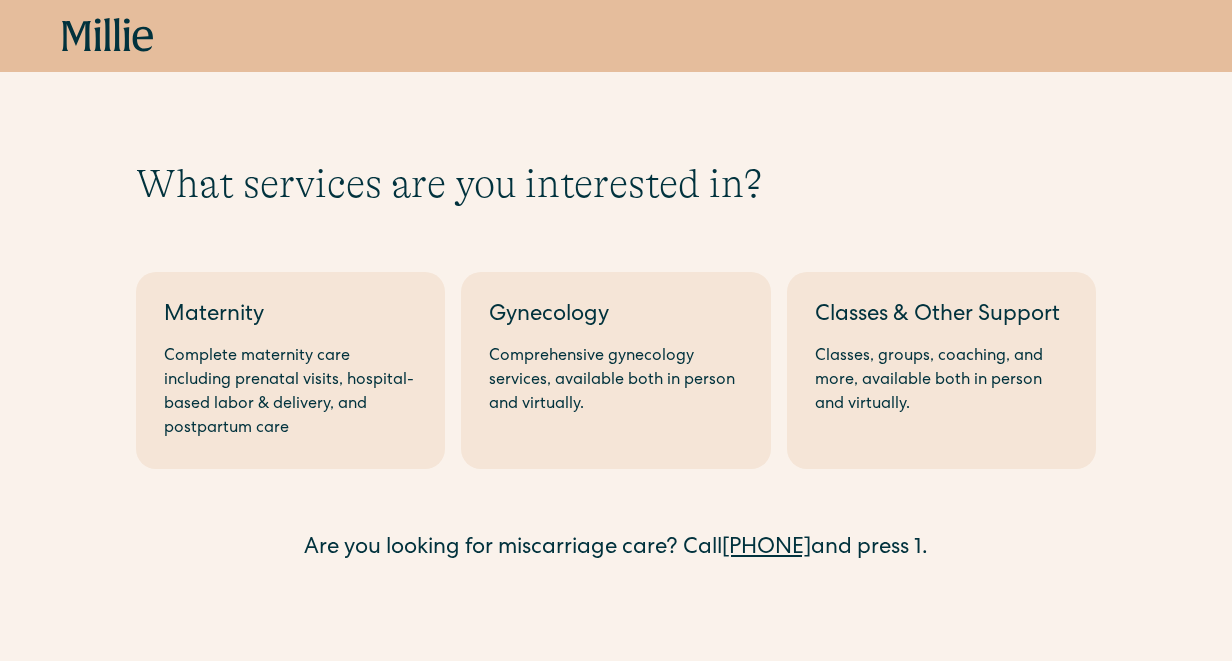 scroll, scrollTop: 0, scrollLeft: 0, axis: both 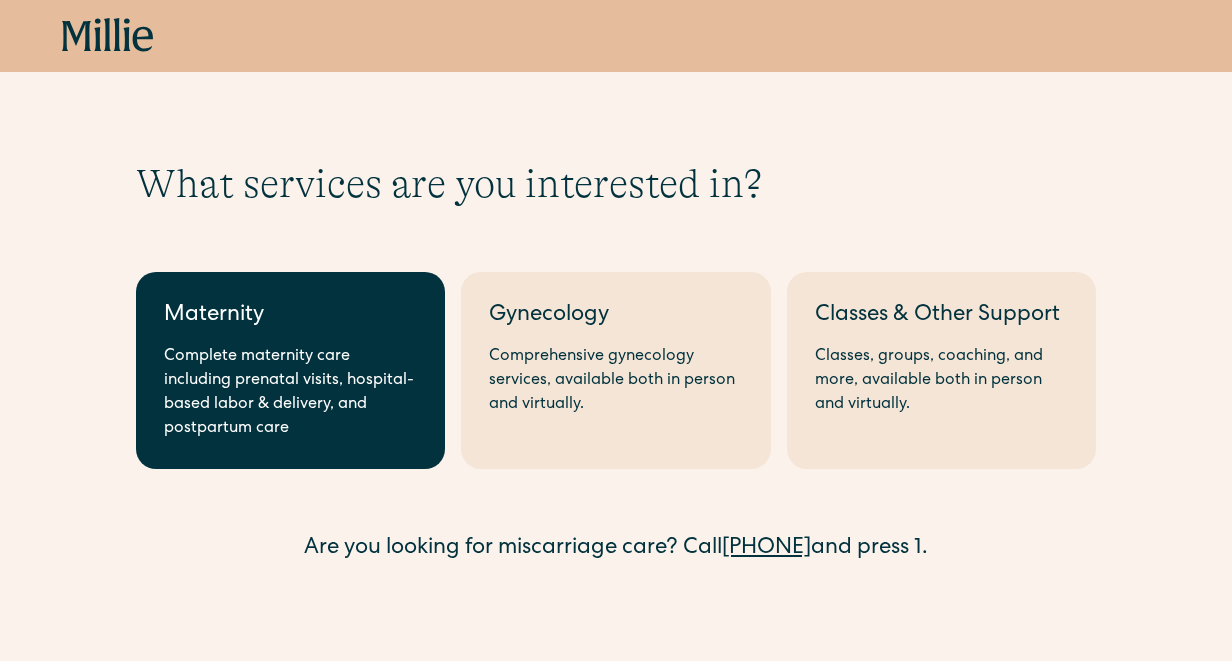 click on "Complete maternity care including prenatal visits, hospital-based labor & delivery, and postpartum care" at bounding box center (290, 393) 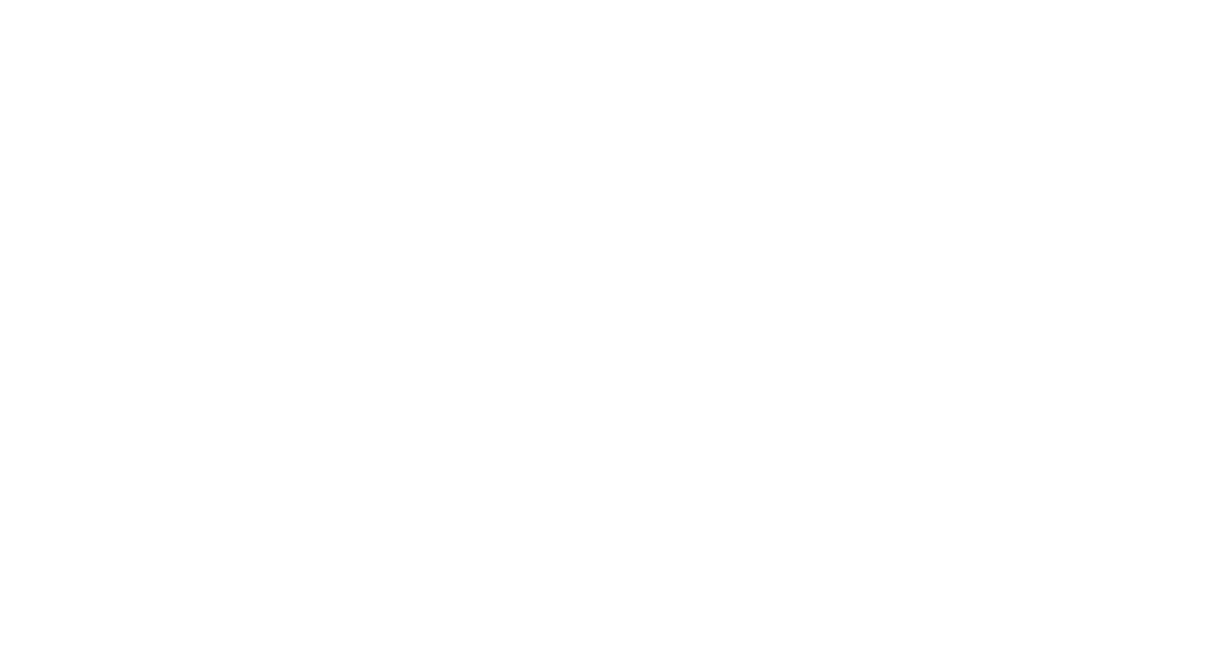 scroll, scrollTop: 0, scrollLeft: 0, axis: both 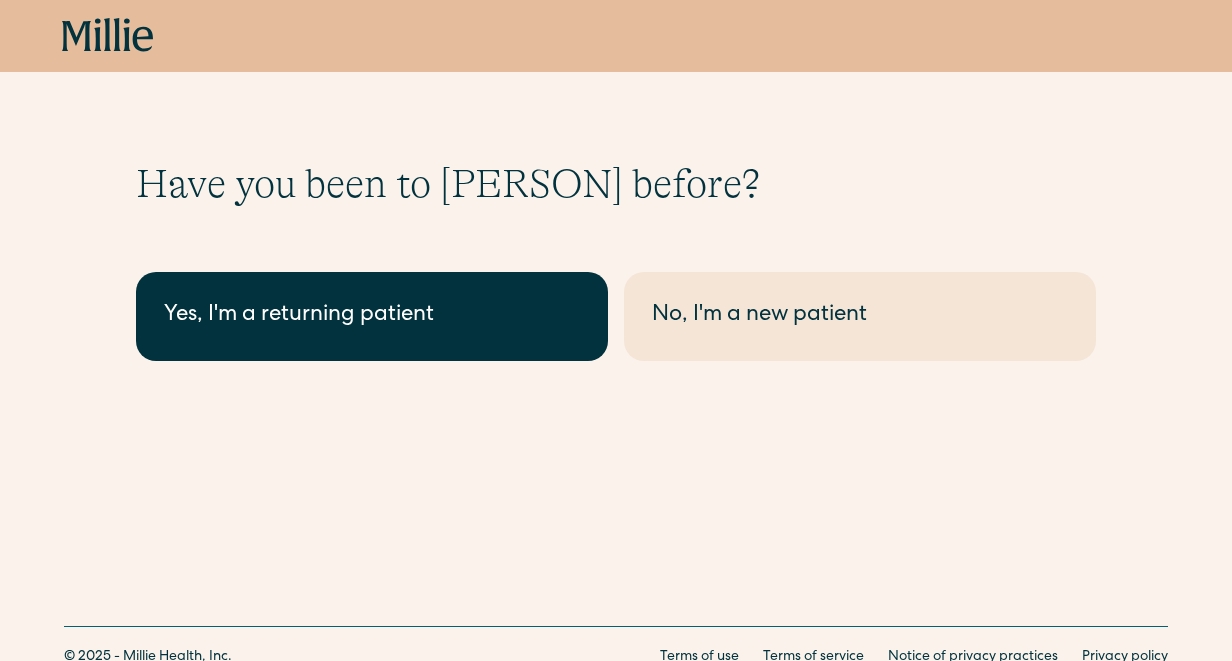 click on "Yes, I'm a returning patient" at bounding box center [372, 316] 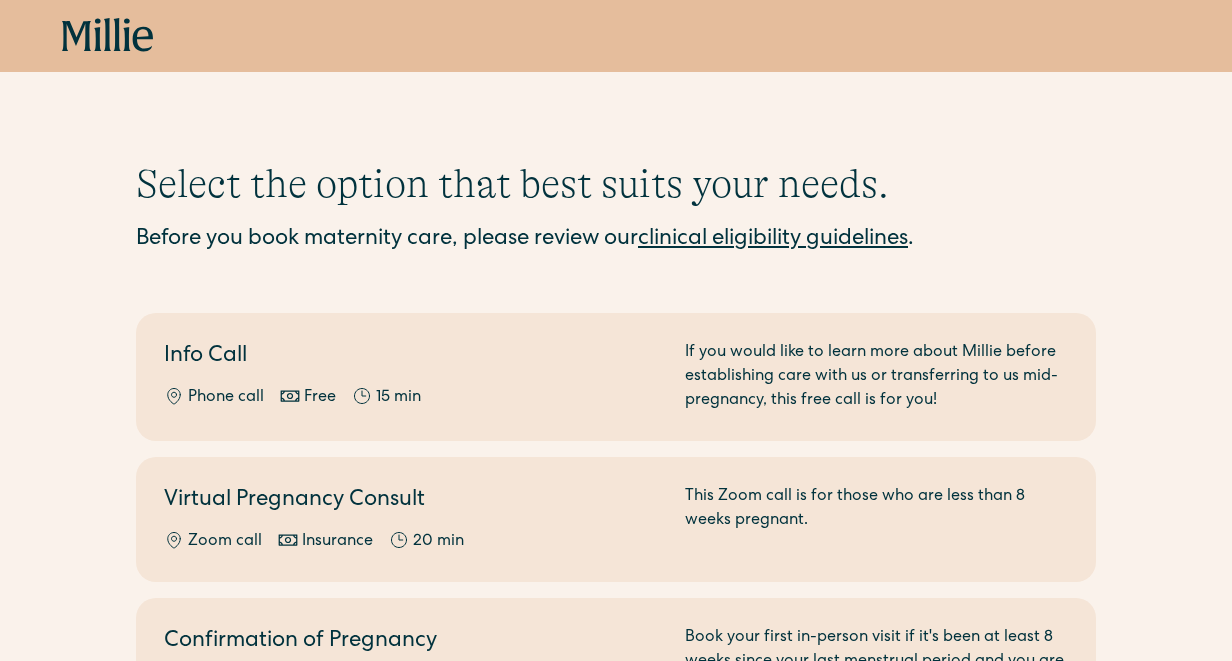 scroll, scrollTop: 0, scrollLeft: 0, axis: both 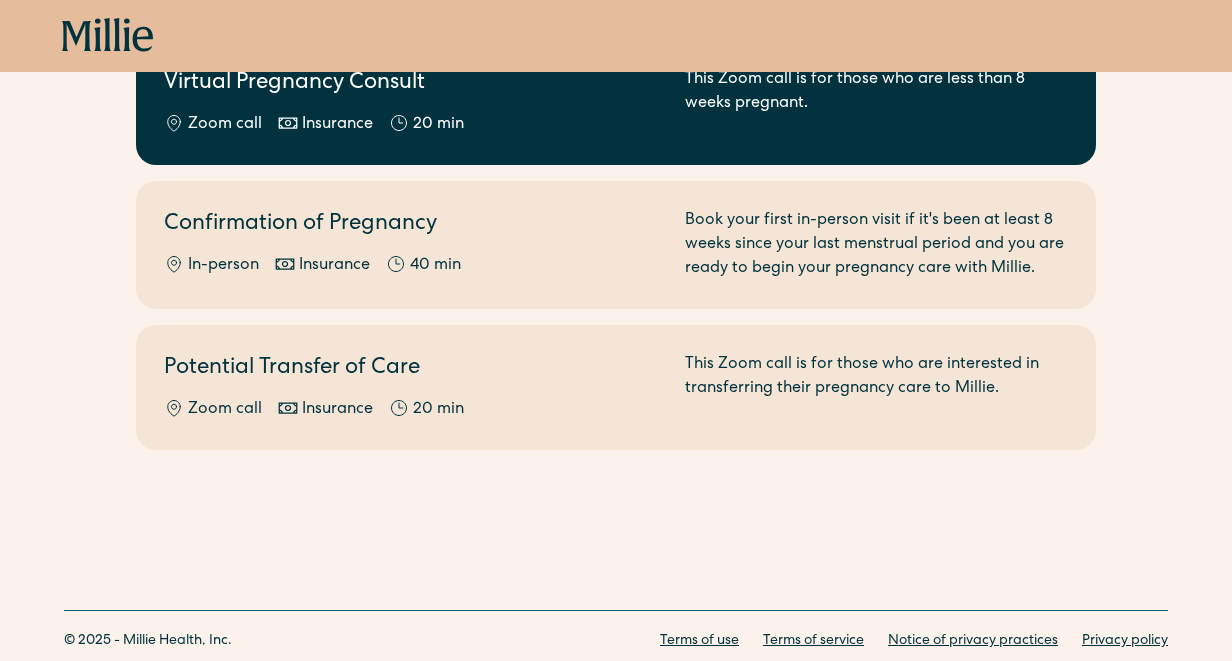 click on "This Zoom call is for those who are less than 8 weeks pregnant." at bounding box center [876, 102] 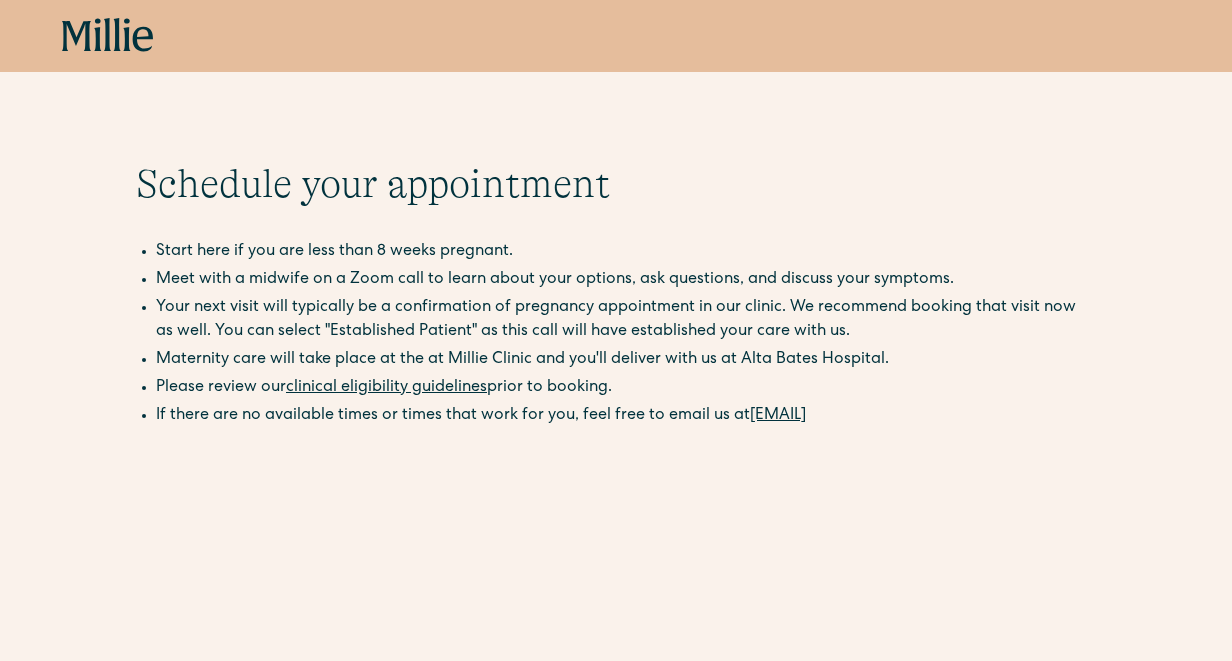 scroll, scrollTop: 0, scrollLeft: 0, axis: both 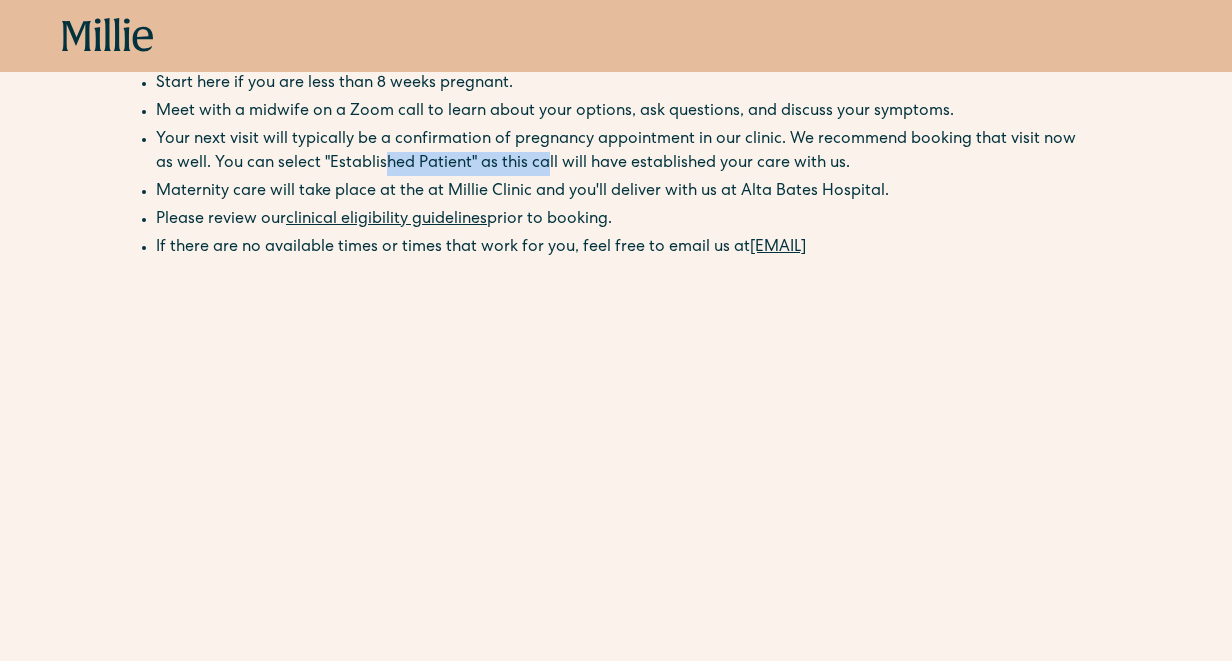drag, startPoint x: 363, startPoint y: 166, endPoint x: 525, endPoint y: 174, distance: 162.19742 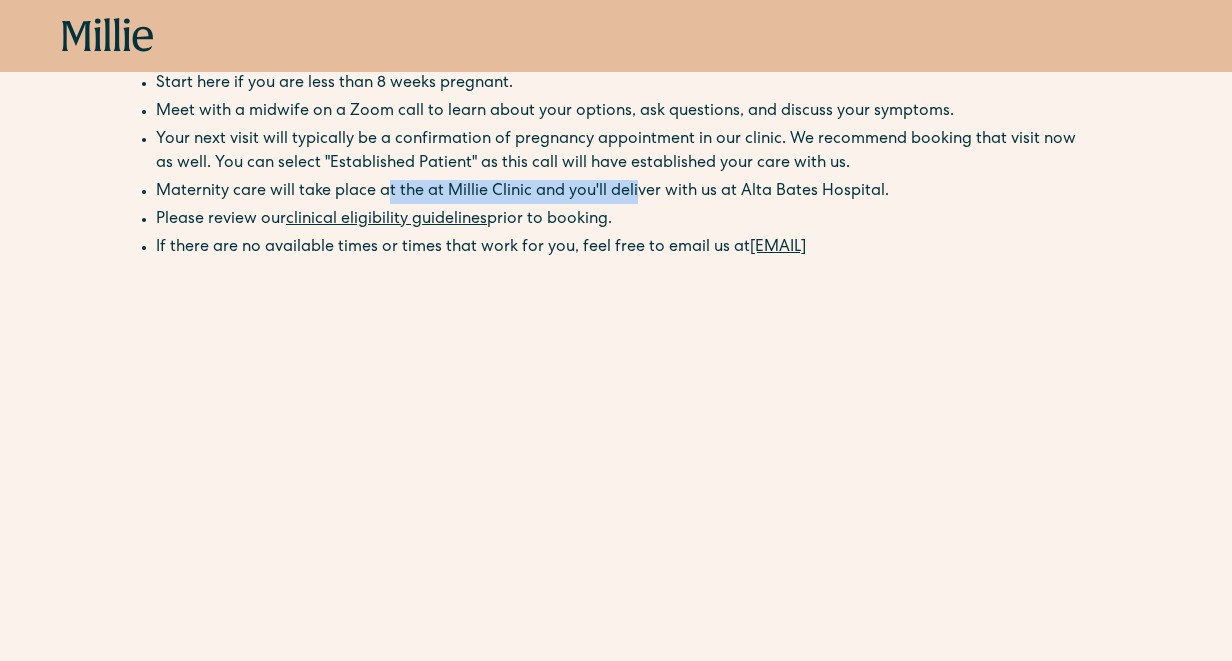 drag, startPoint x: 388, startPoint y: 189, endPoint x: 632, endPoint y: 190, distance: 244.00204 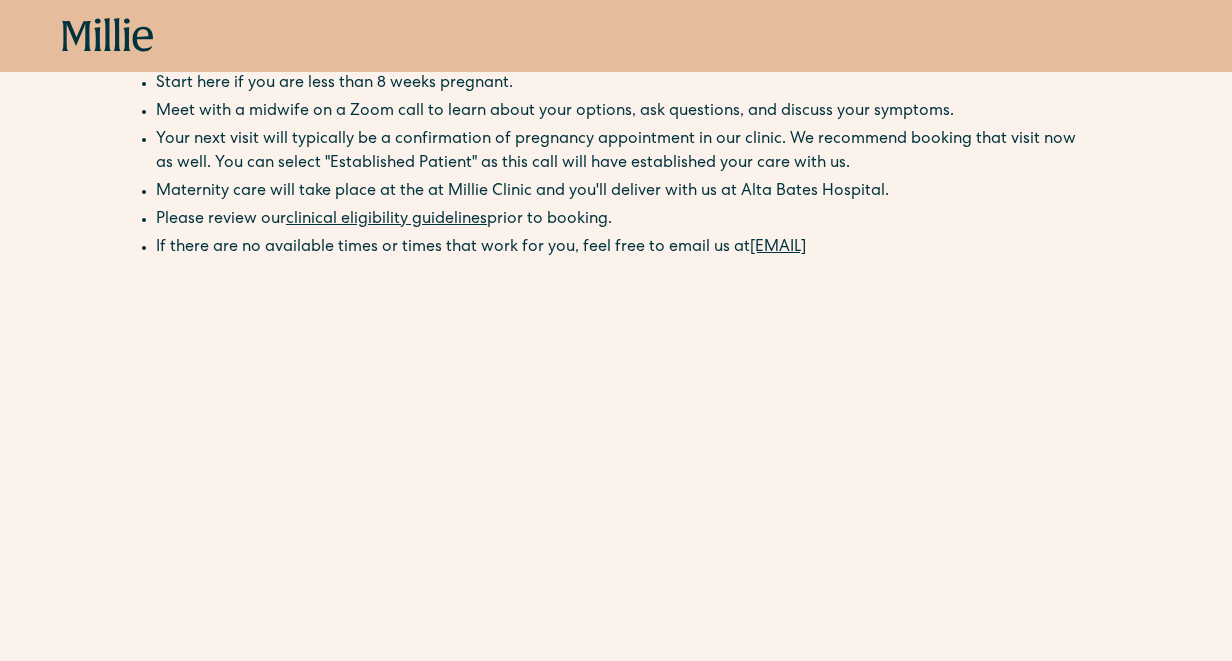 click on "If there are no available times or times that work for you, feel free to email us at  support@millieclinic.com" at bounding box center (626, 248) 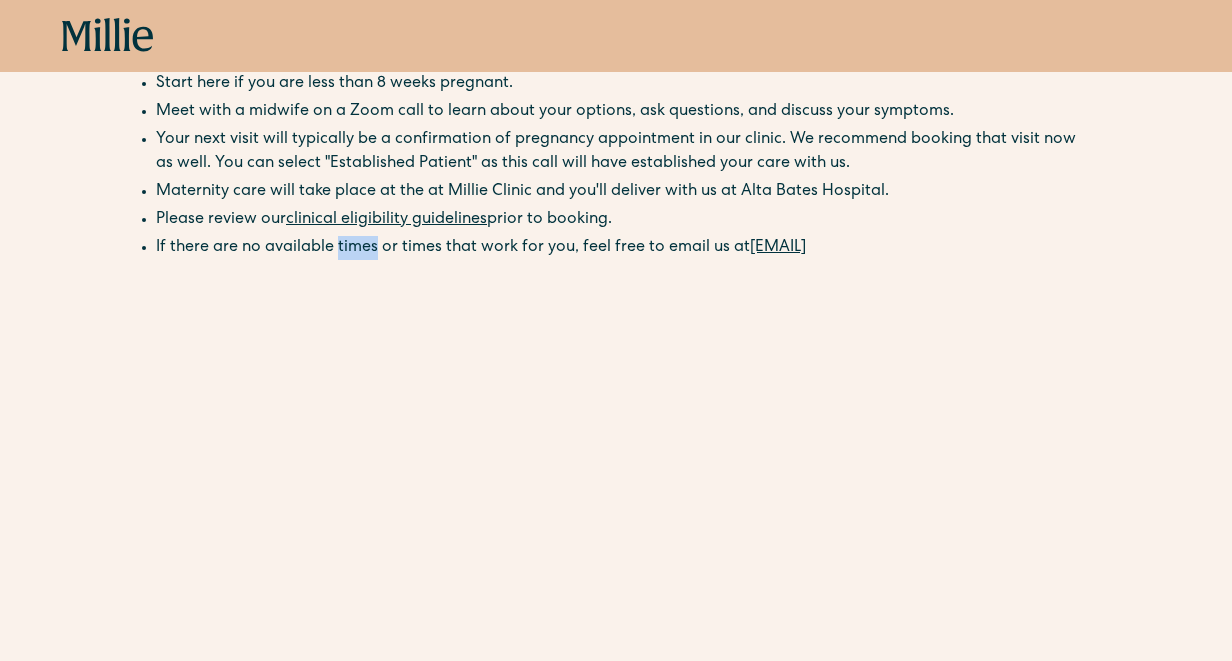 click on "If there are no available times or times that work for you, feel free to email us at  support@millieclinic.com" at bounding box center (626, 248) 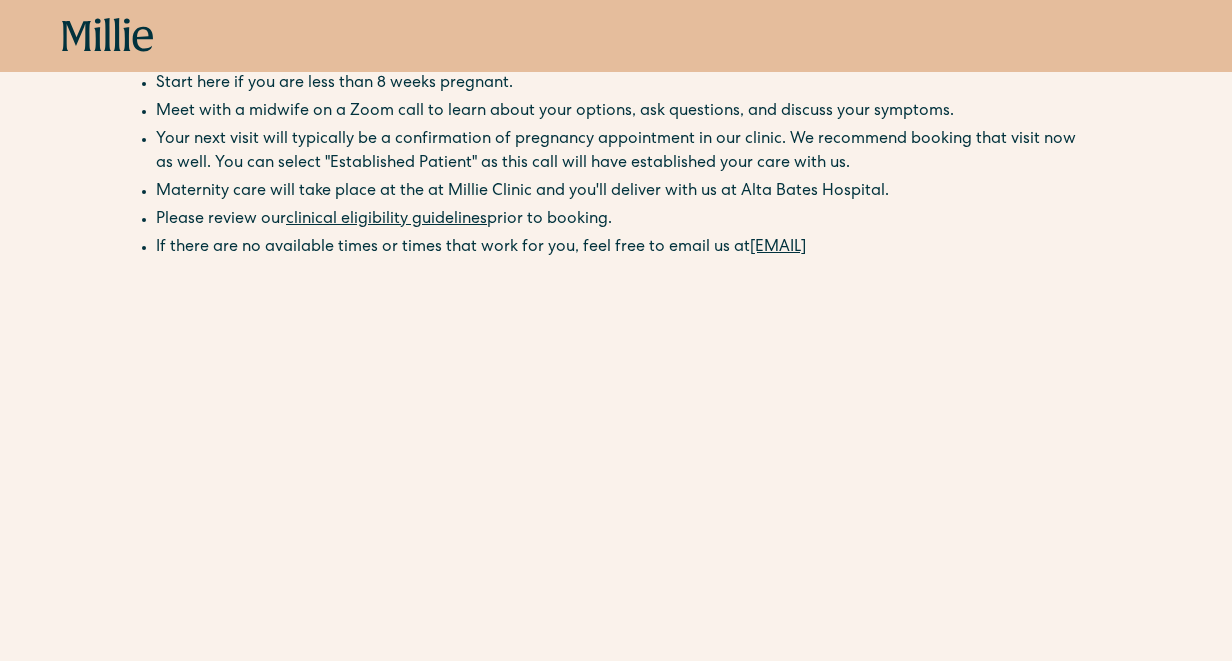click on "clinical eligibility guidelines" at bounding box center [386, 220] 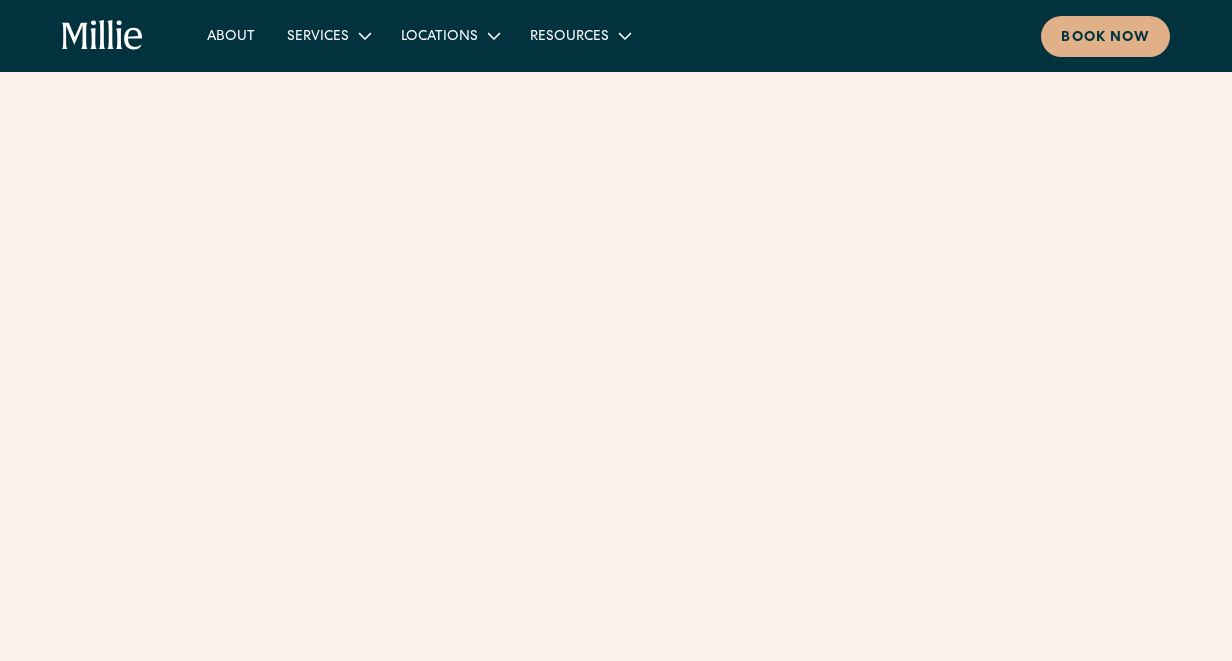 scroll, scrollTop: 0, scrollLeft: 0, axis: both 